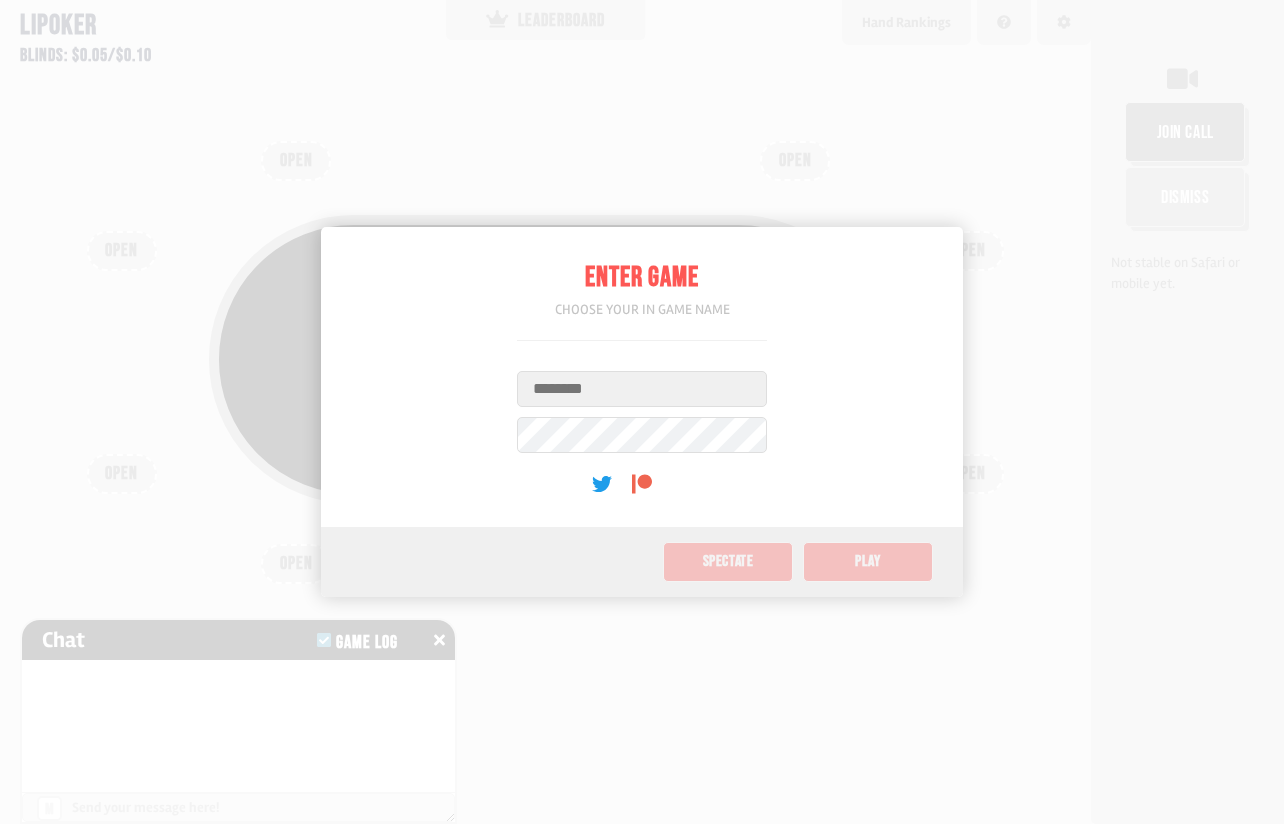 scroll, scrollTop: 0, scrollLeft: 0, axis: both 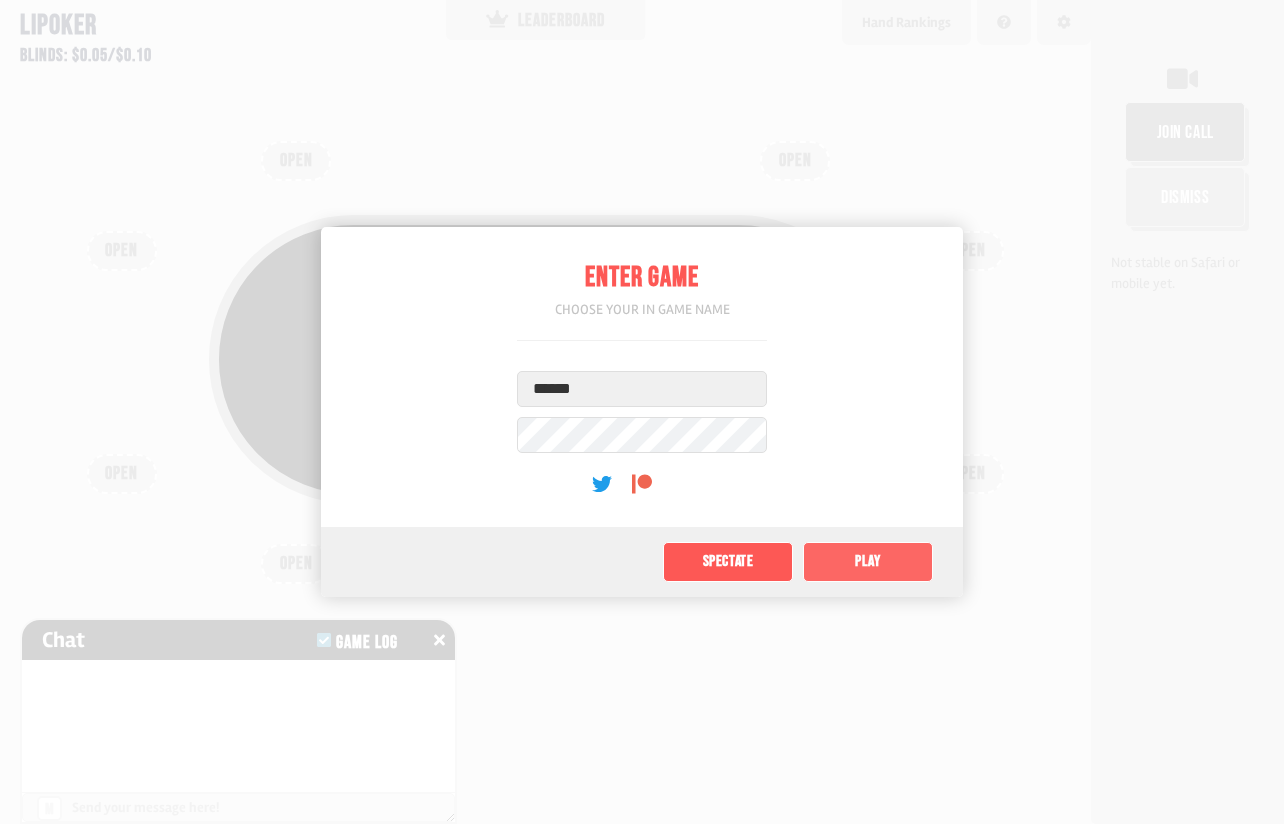type on "******" 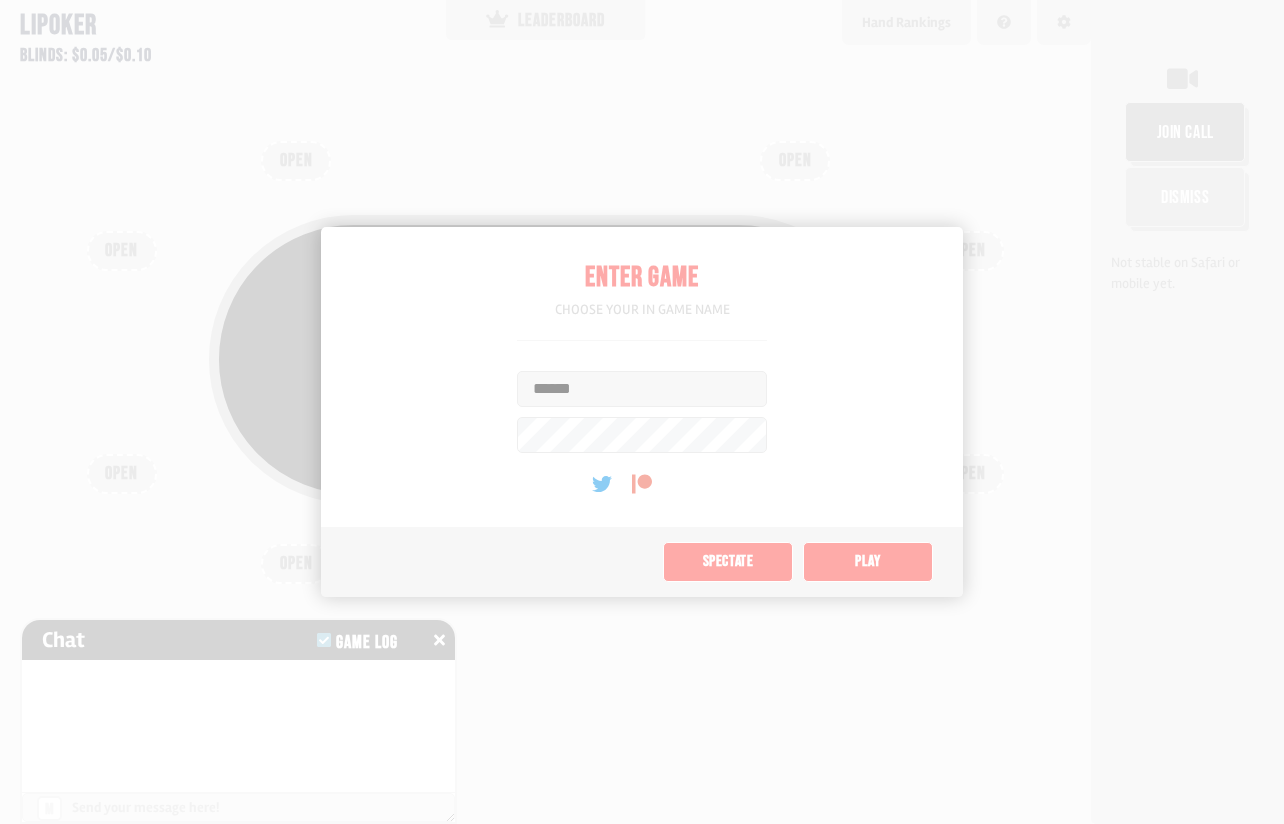 type on "**" 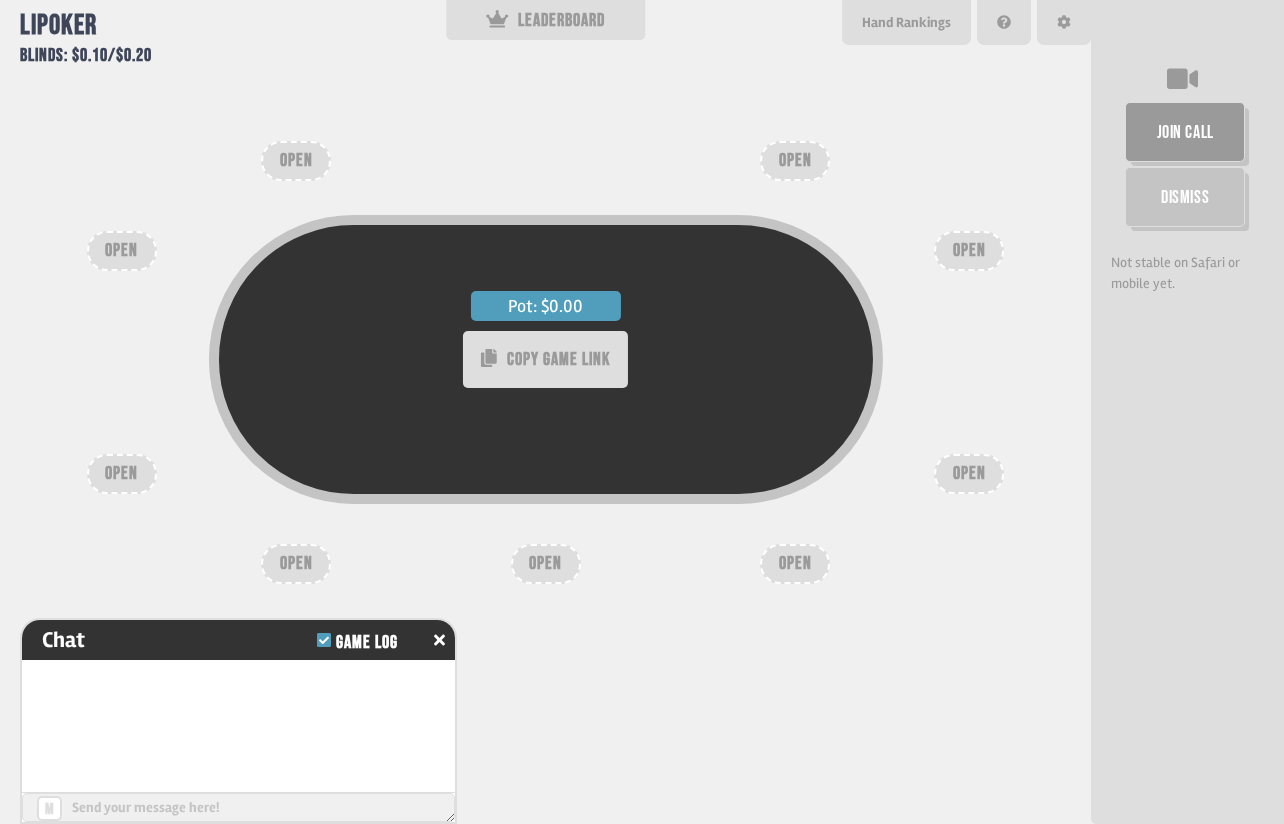 click on "OPEN" at bounding box center [795, 564] 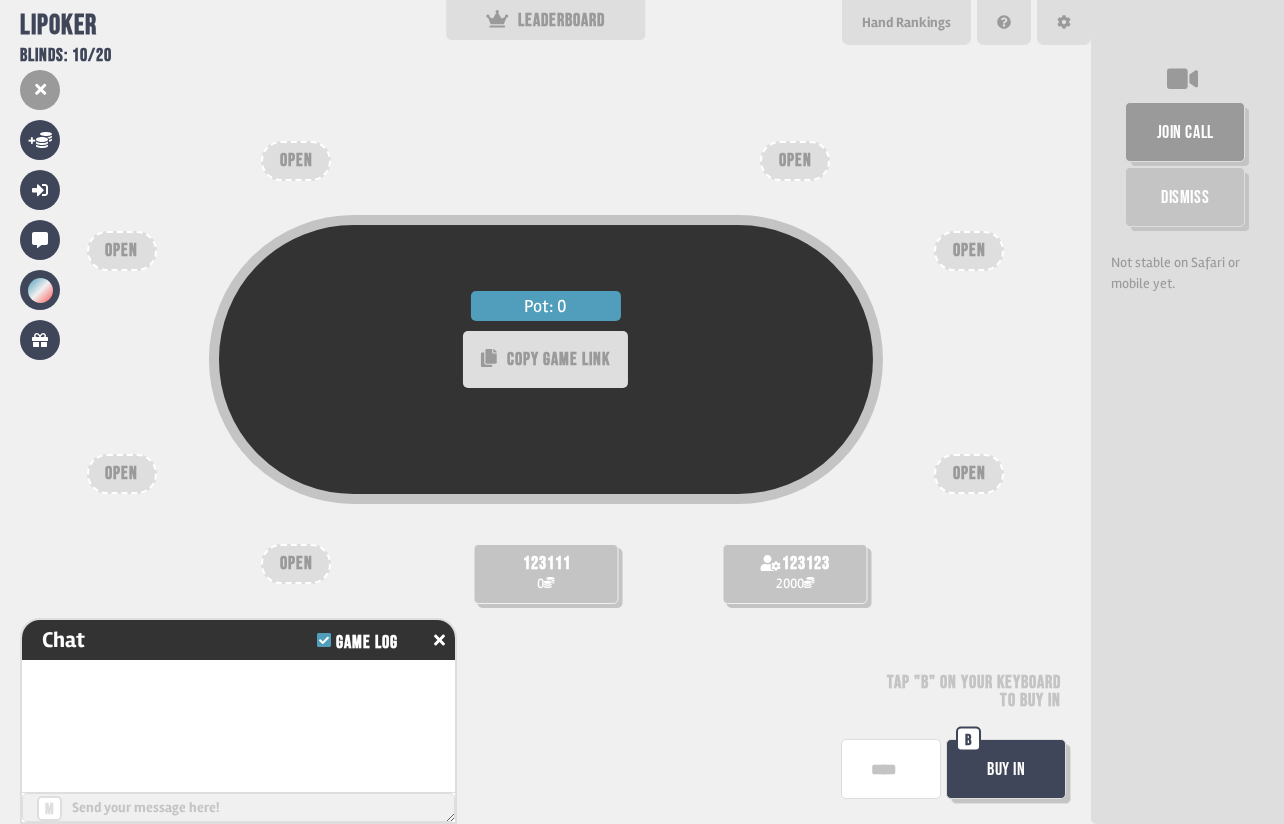 type on "****" 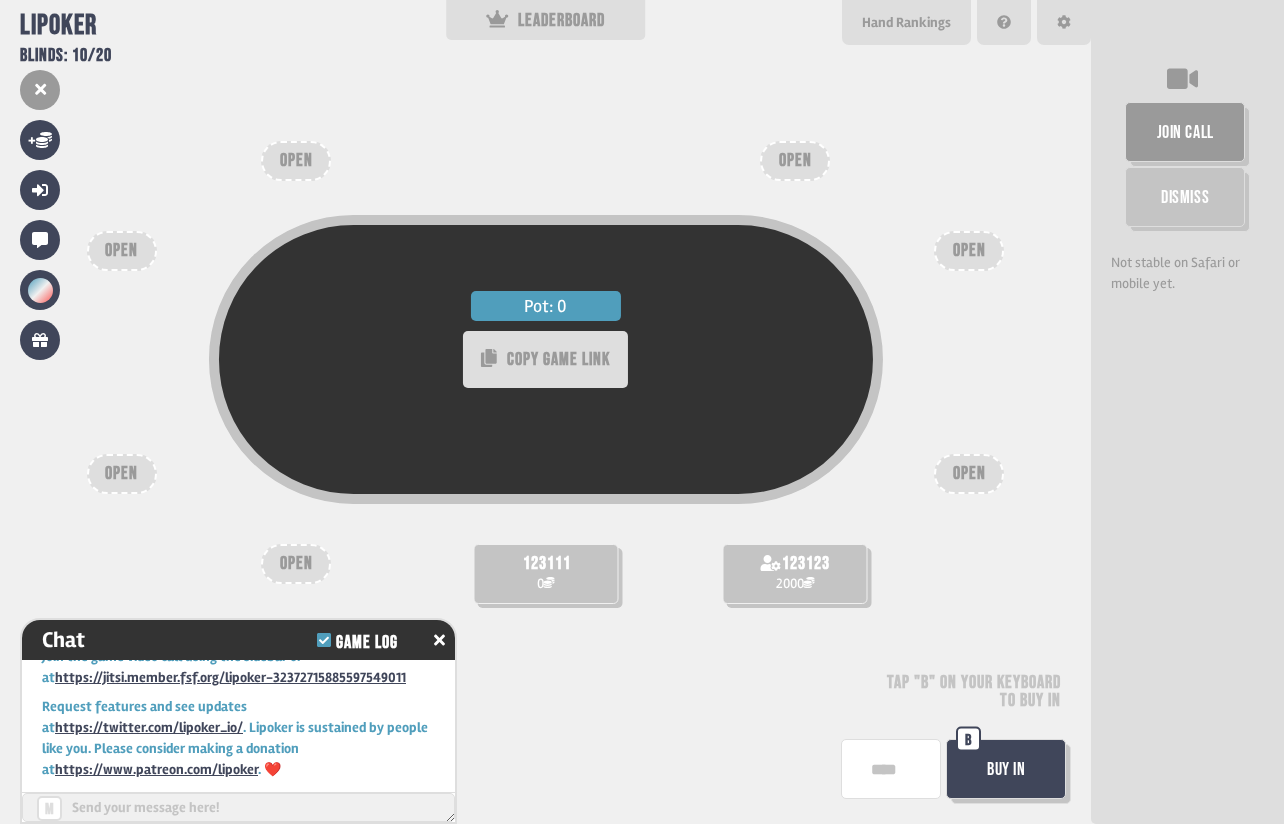 click on "Buy In" at bounding box center (1006, 769) 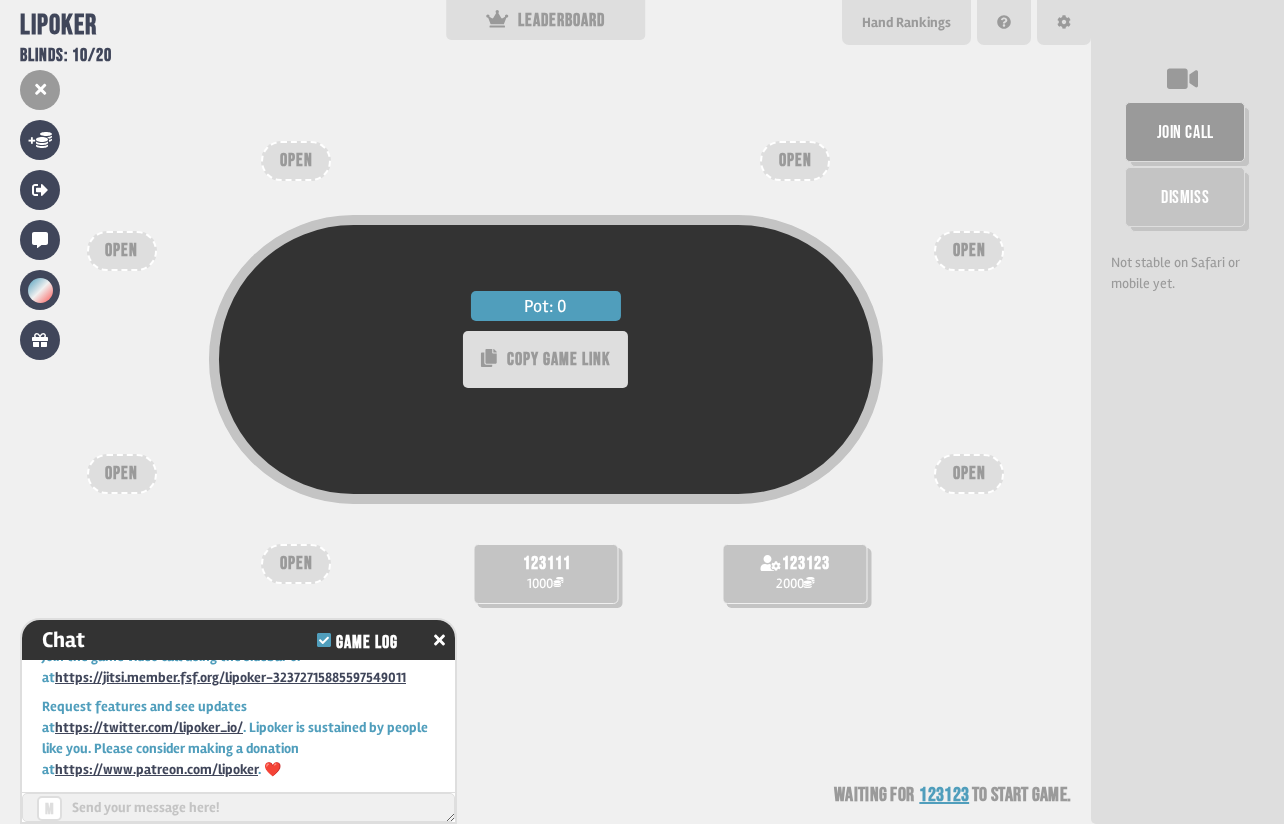 click at bounding box center [545, 501] 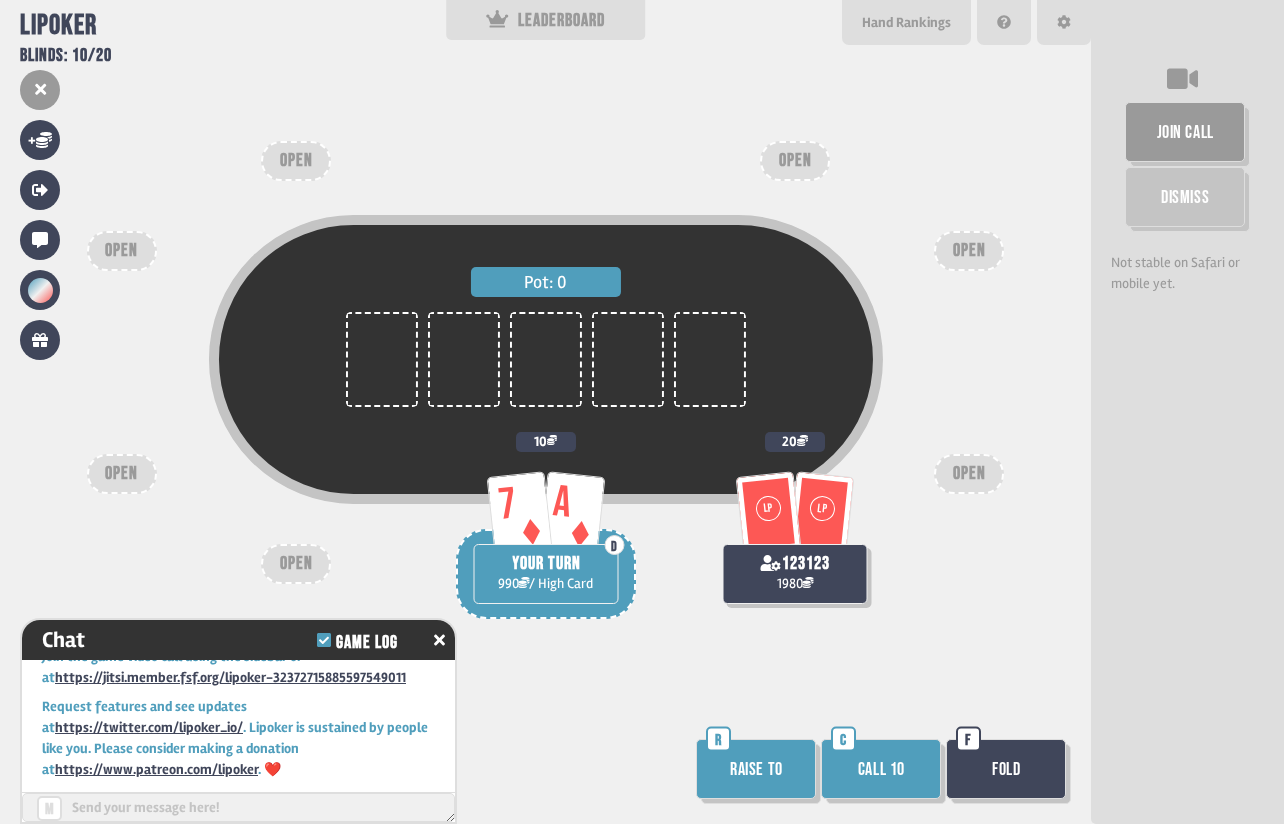 type 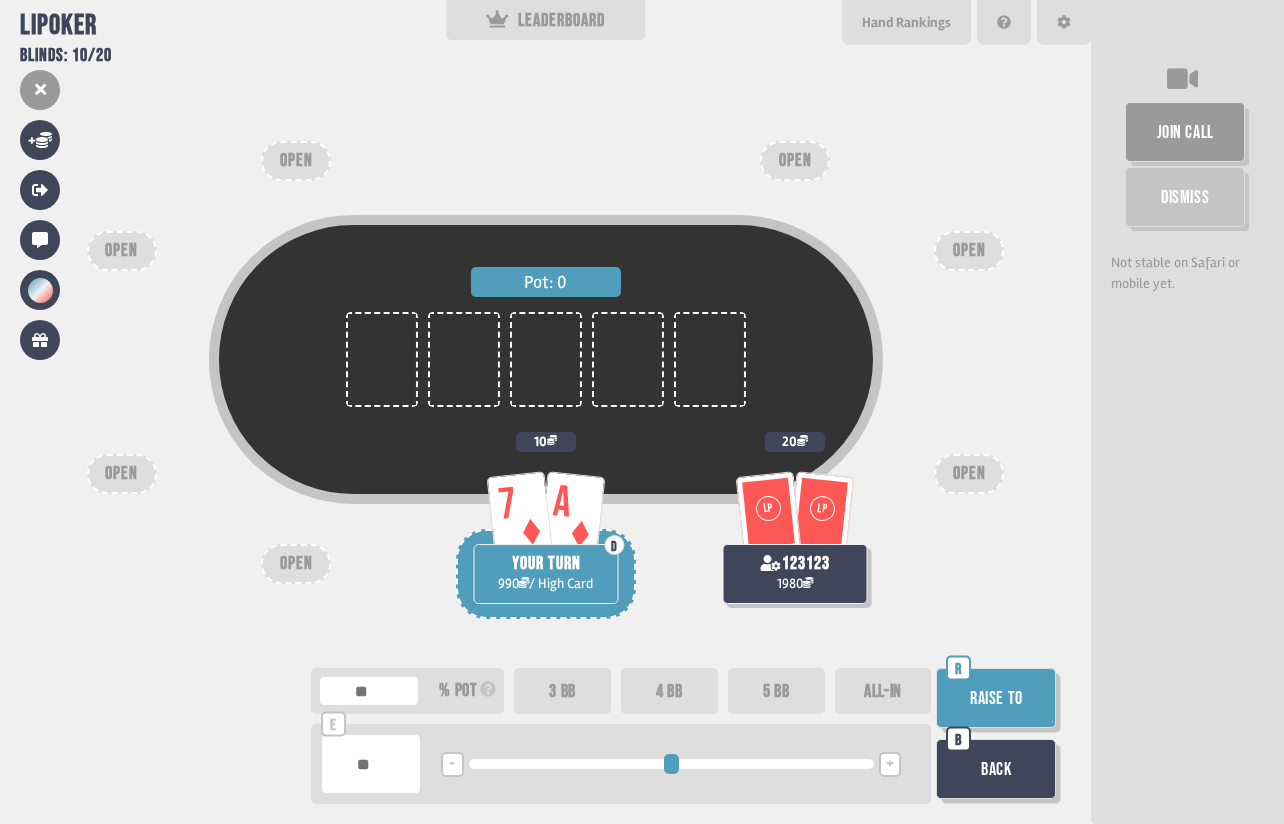 click on "Raise to" at bounding box center [996, 698] 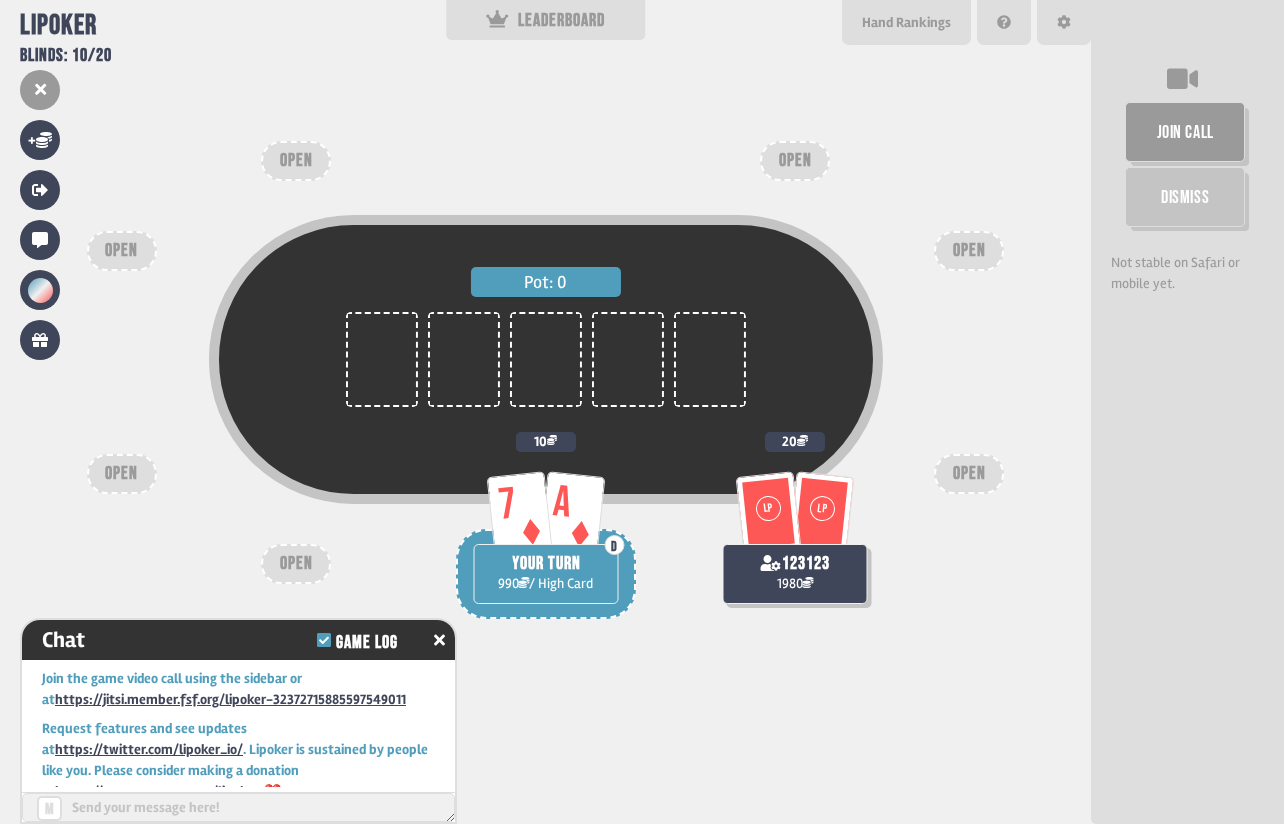 scroll, scrollTop: 138, scrollLeft: 0, axis: vertical 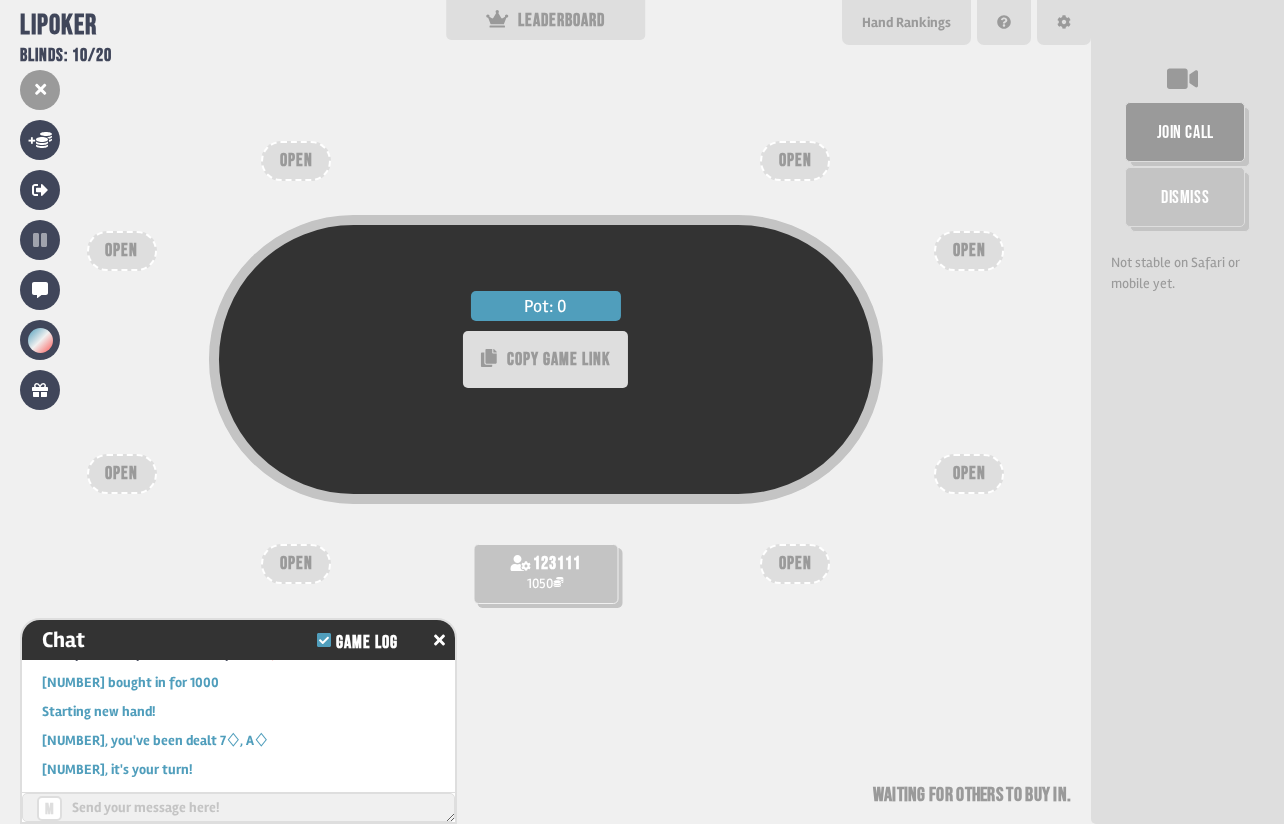 click on "OPEN" at bounding box center [795, 564] 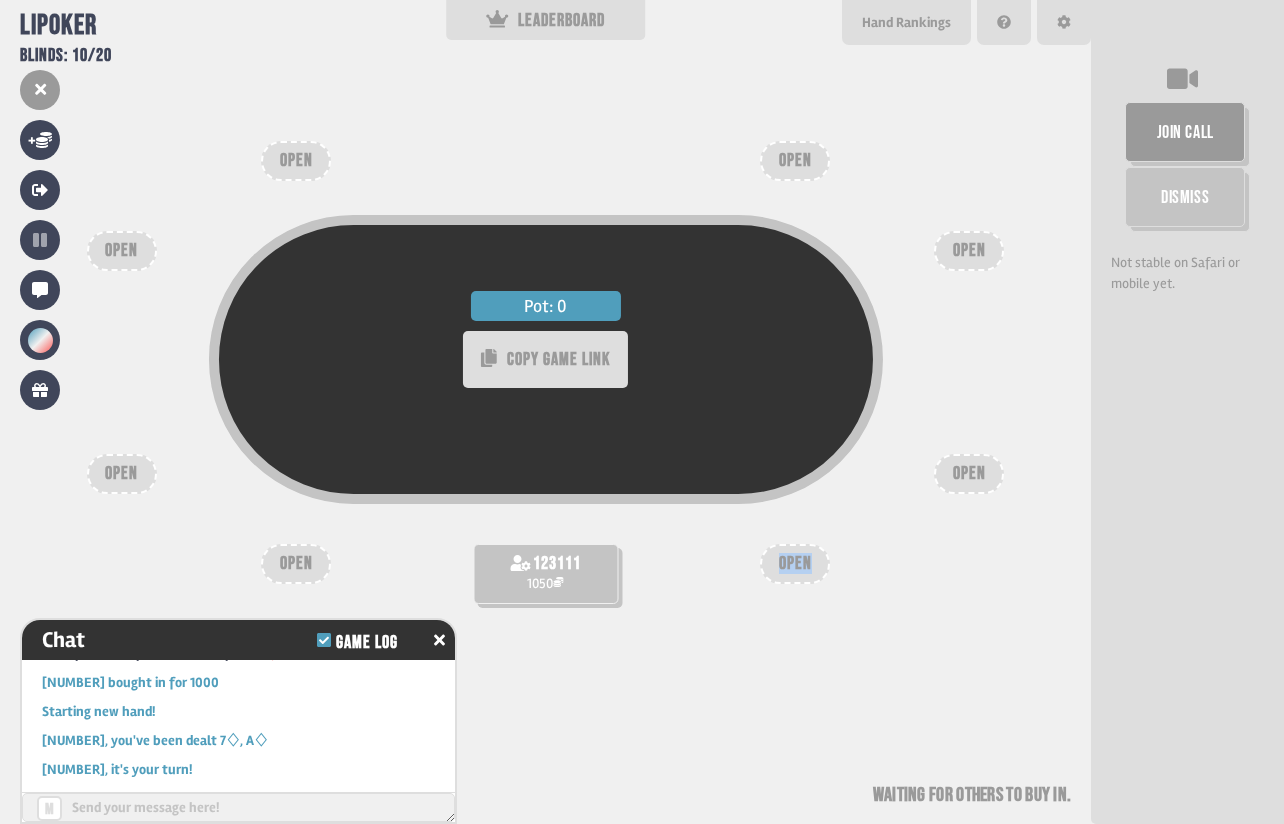 click on "OPEN" at bounding box center (795, 564) 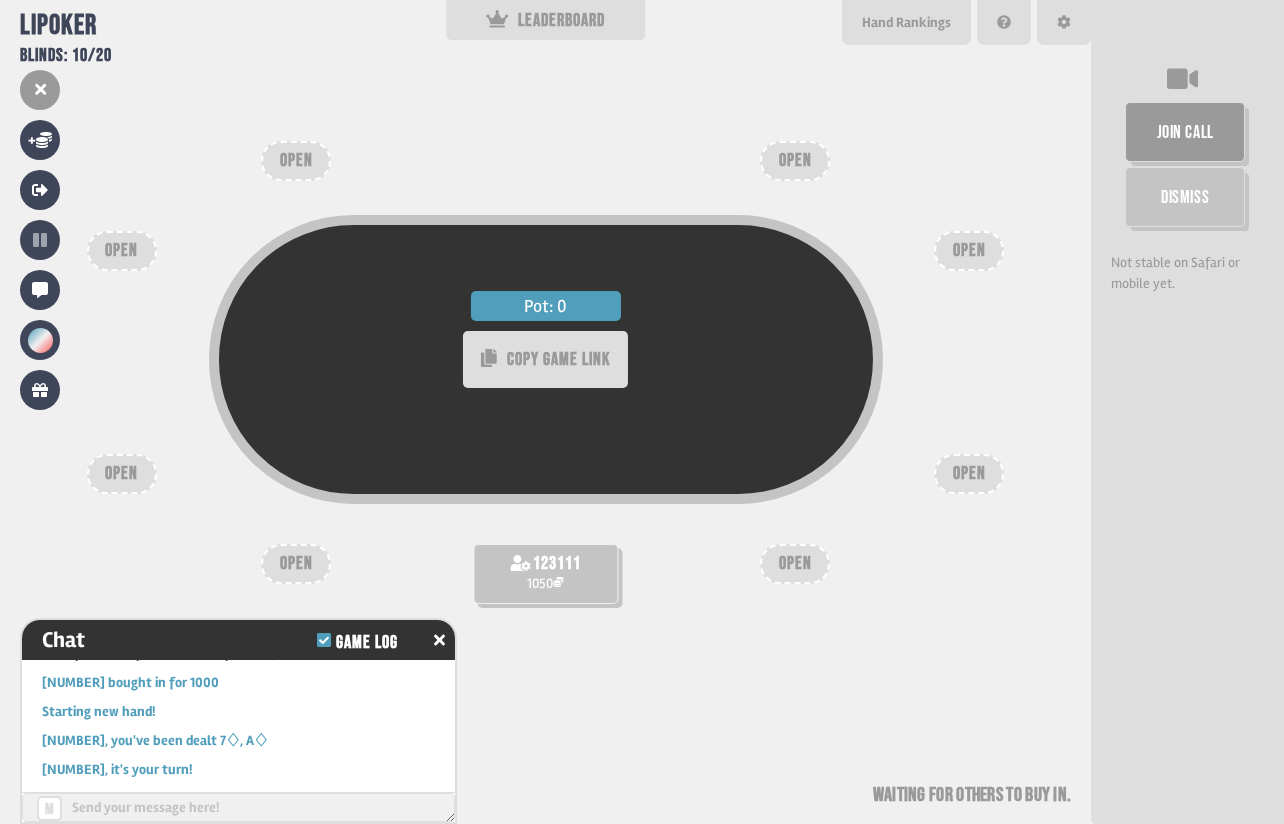 click on "Pot: 0   COPY GAME LINK [NUMBER] 1050  OPEN OPEN OPEN OPEN OPEN OPEN OPEN OPEN Waiting for others to buy in" at bounding box center (545, 412) 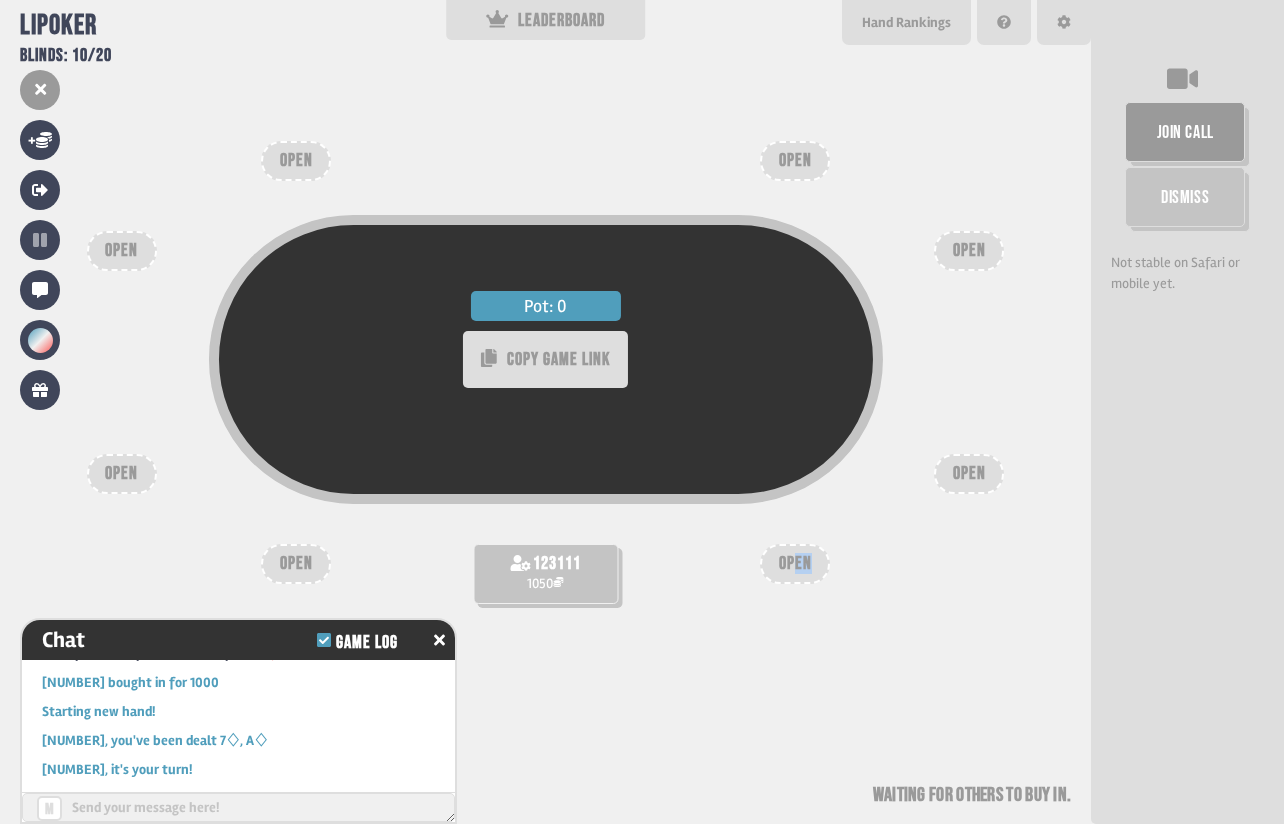 click on "OPEN" at bounding box center (795, 564) 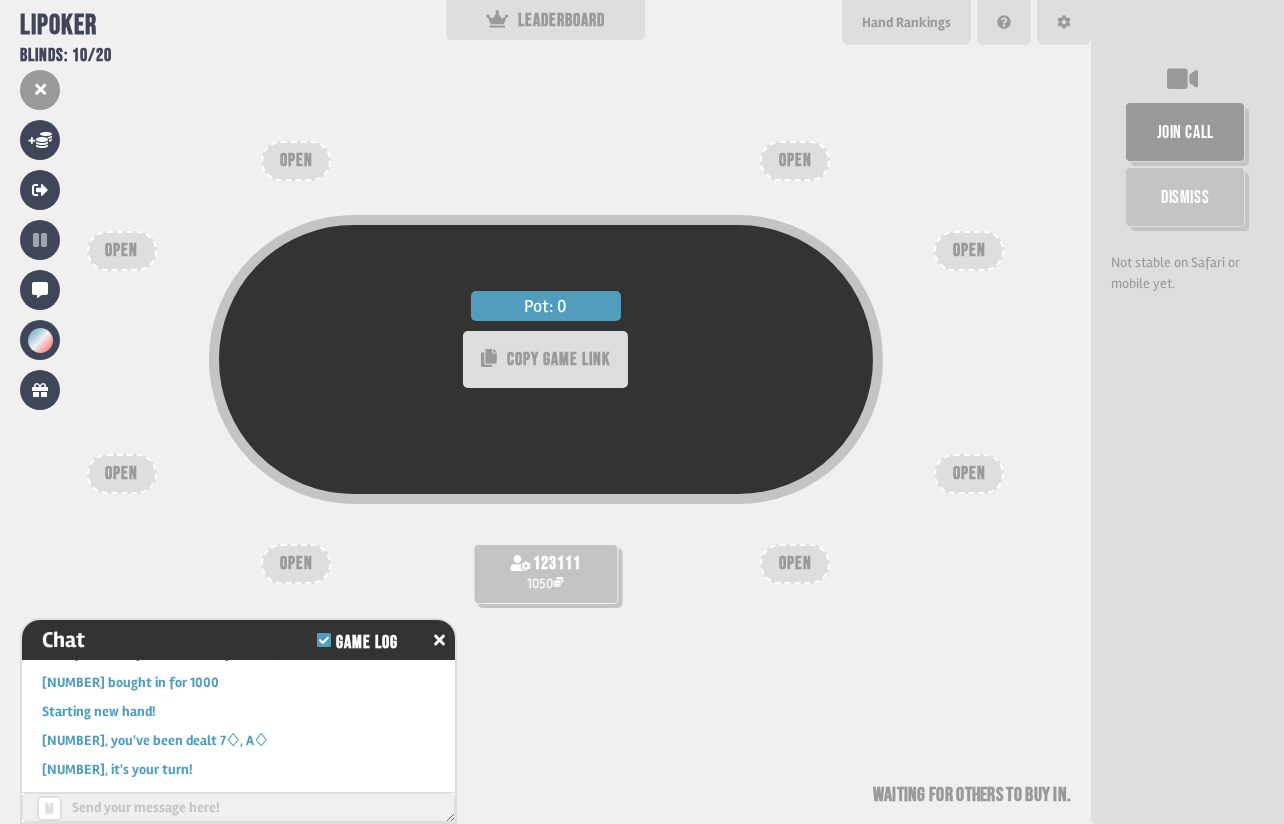 click on "Pot: 0   COPY GAME LINK" at bounding box center (545, 401) 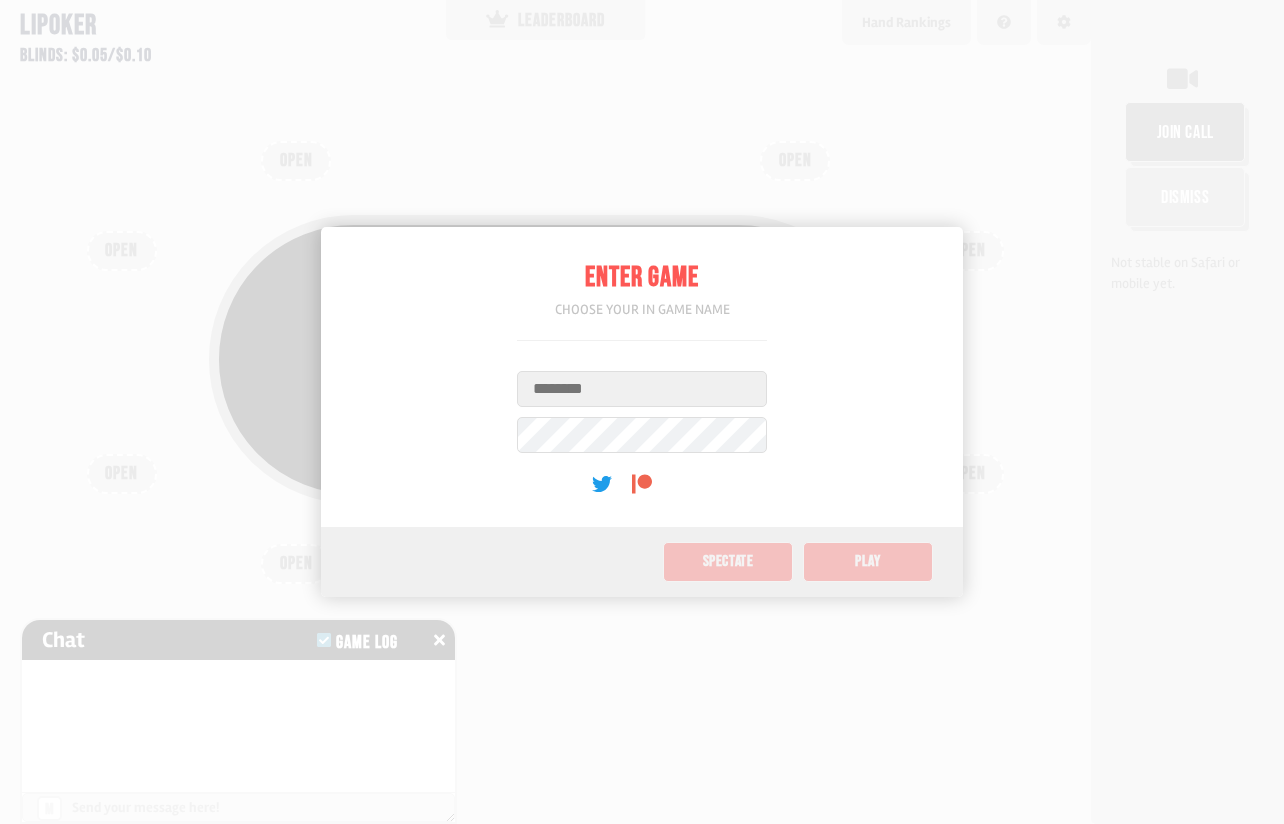 scroll, scrollTop: 0, scrollLeft: 0, axis: both 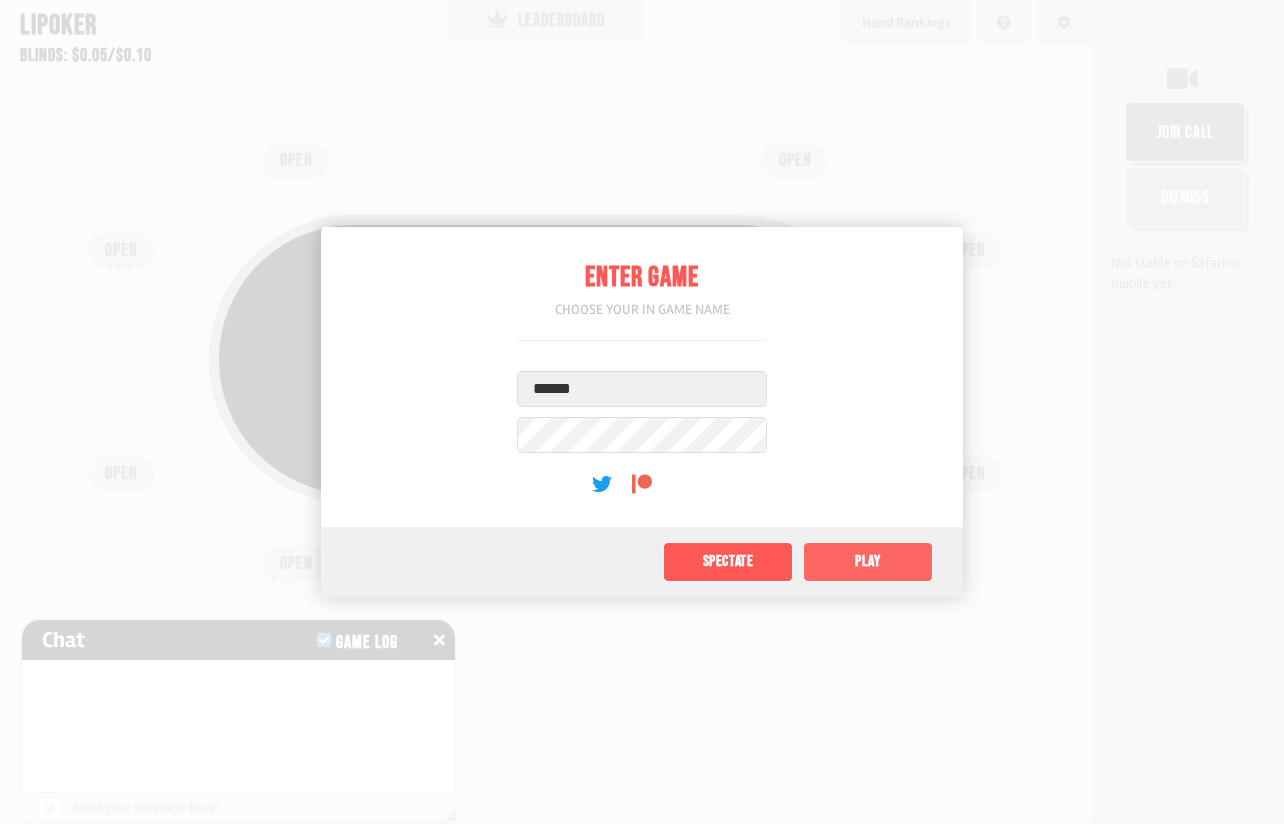 click on "Play" 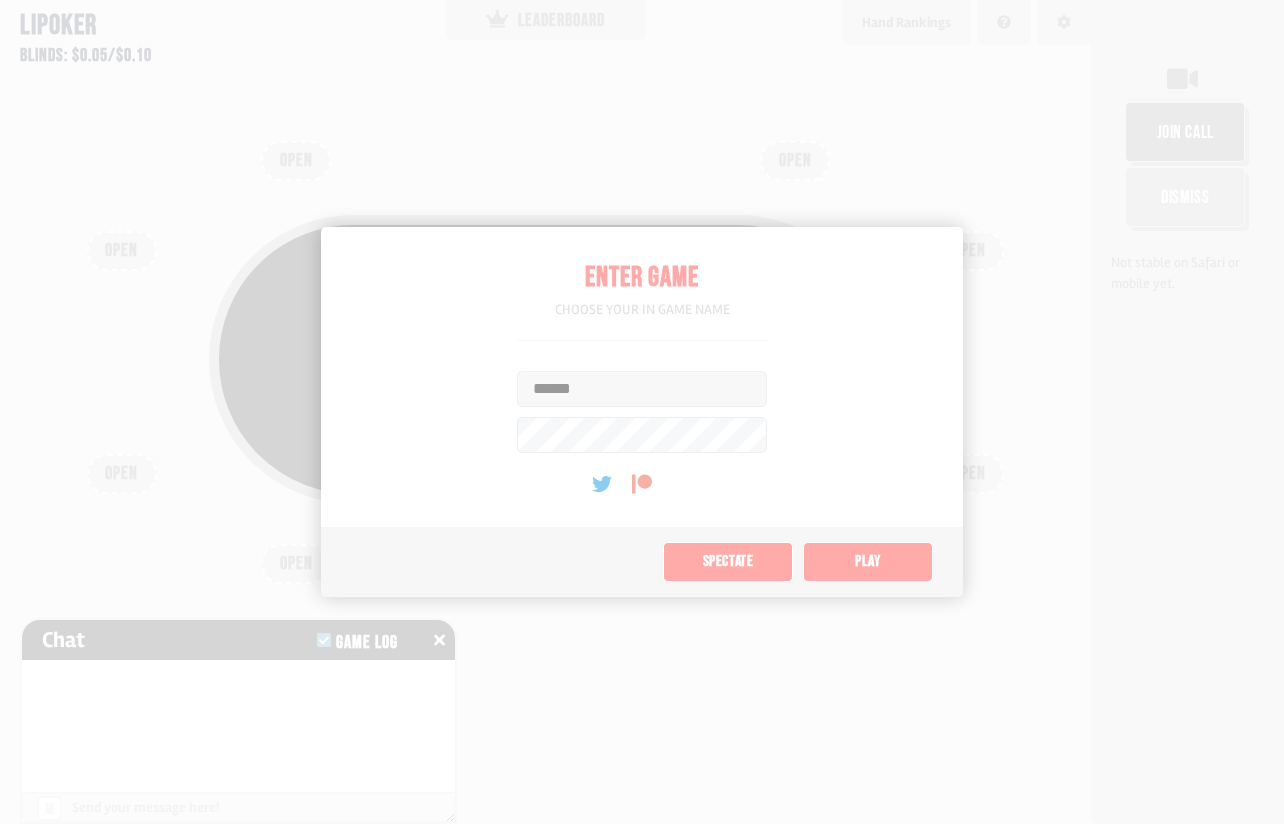 type on "**" 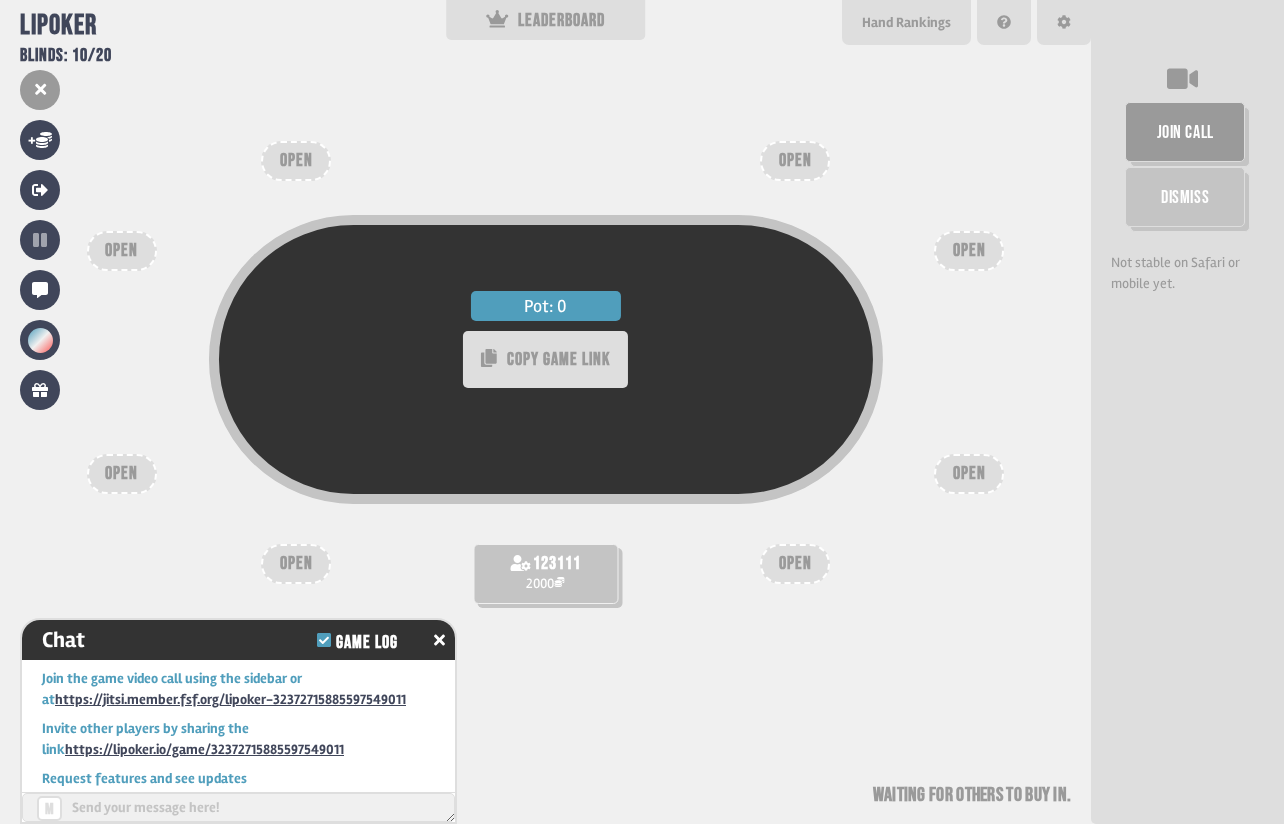 scroll, scrollTop: 72, scrollLeft: 0, axis: vertical 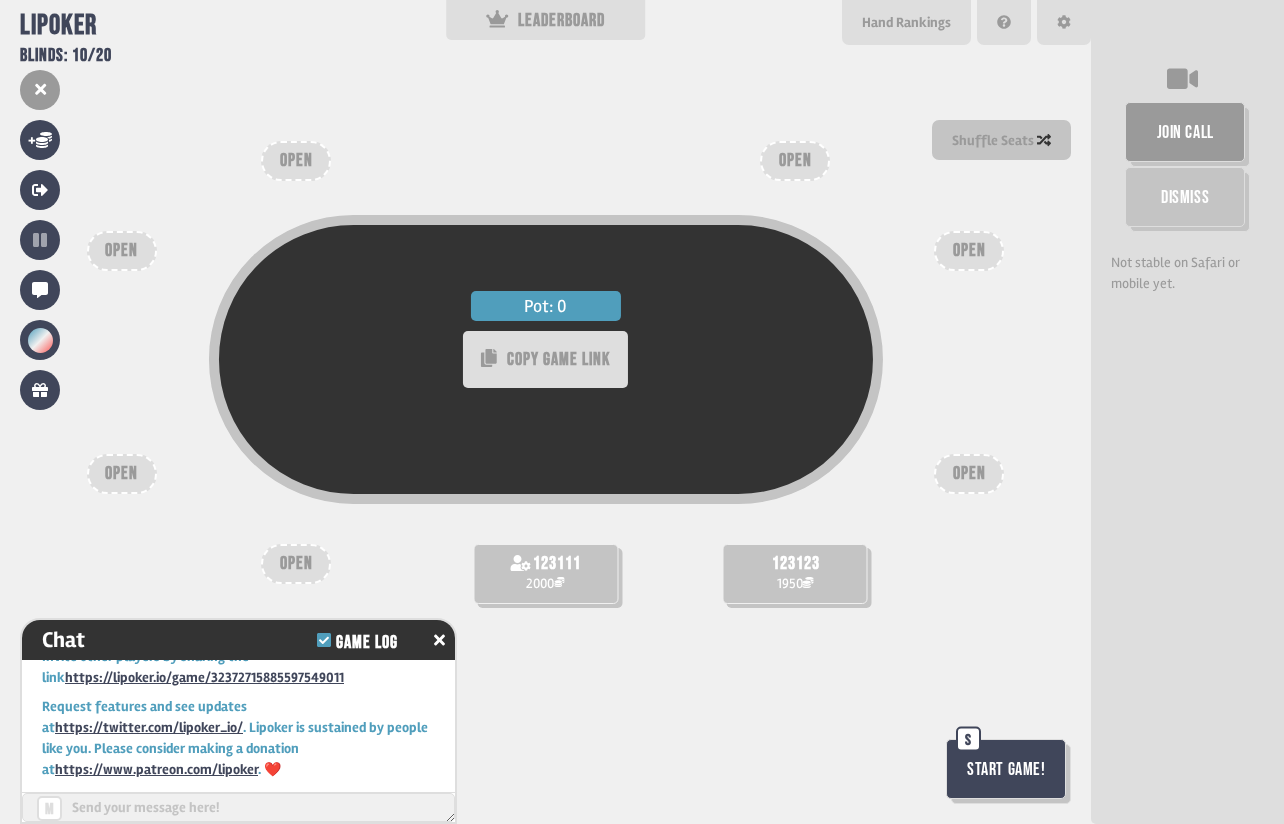 drag, startPoint x: 917, startPoint y: 669, endPoint x: 948, endPoint y: 693, distance: 39.20459 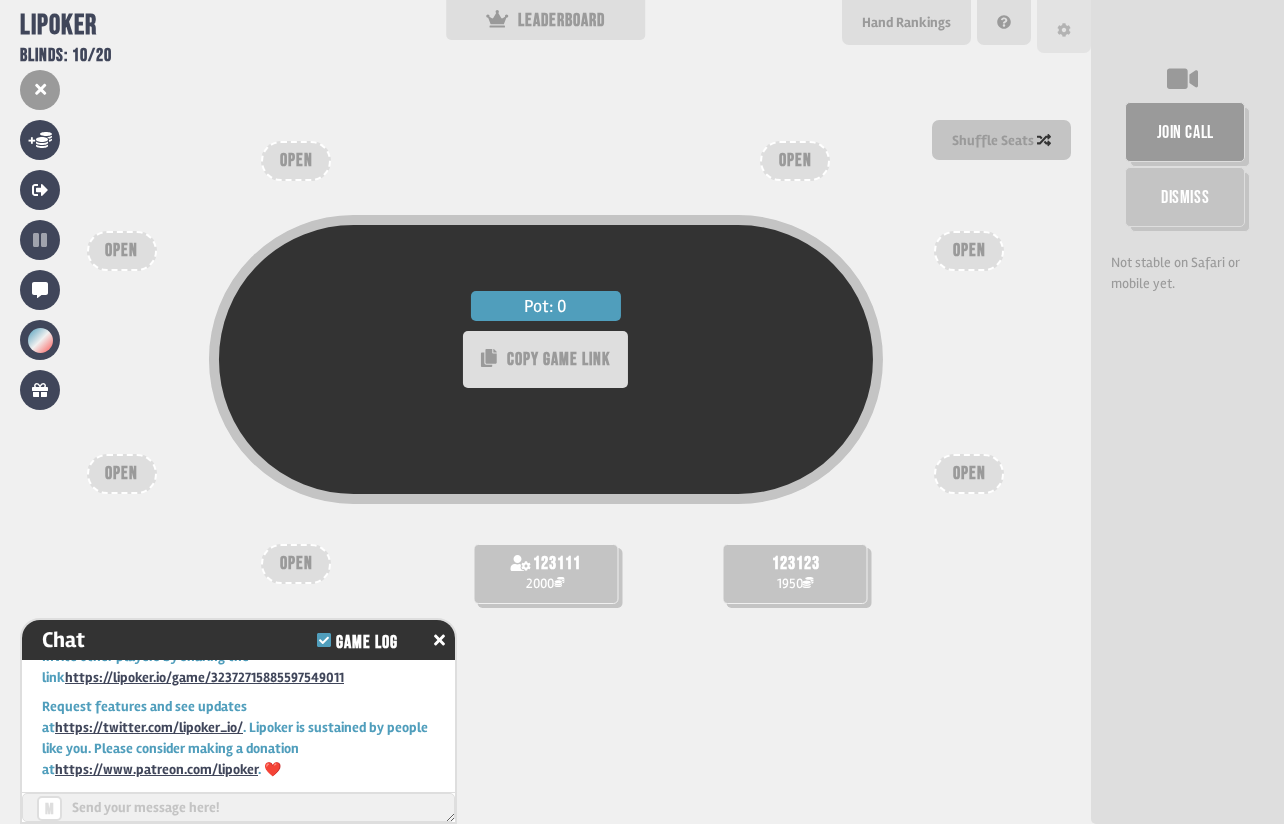 click at bounding box center (1064, 26) 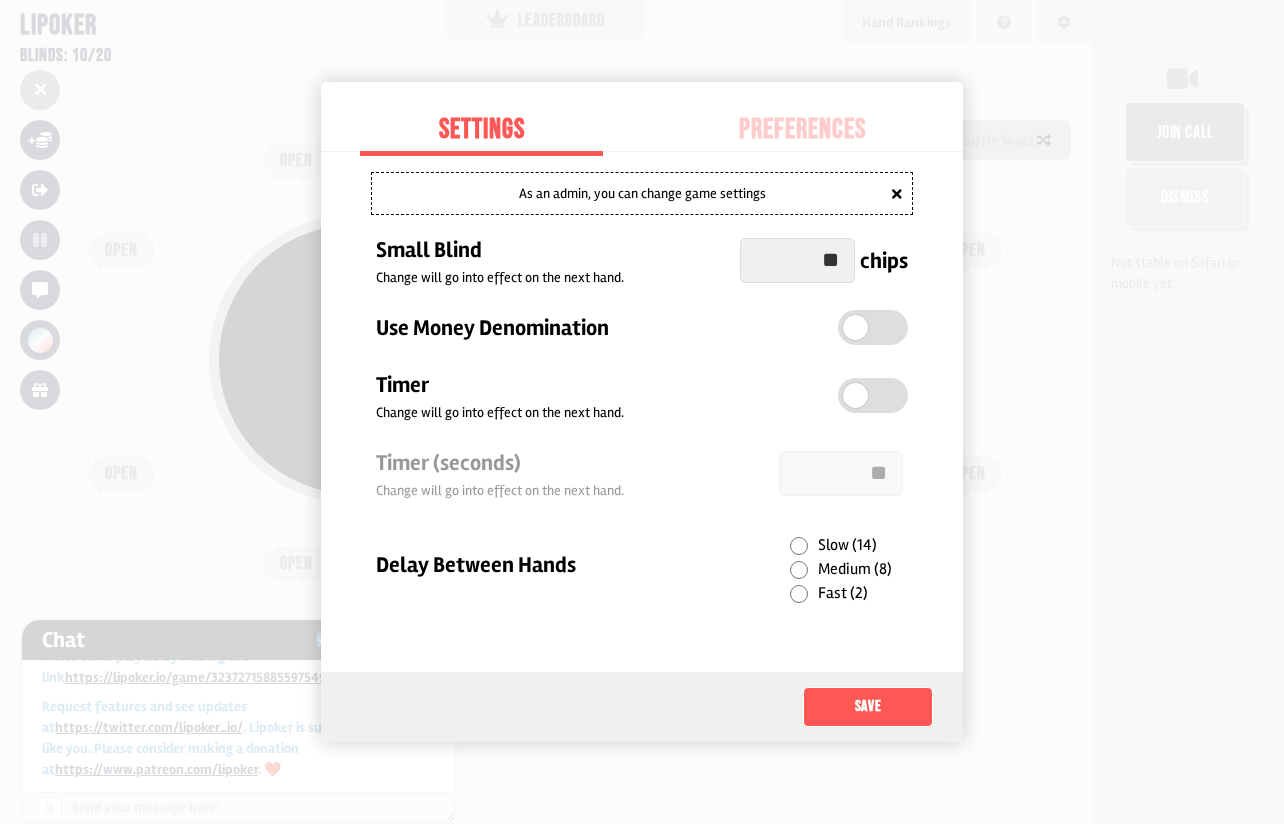 click at bounding box center (642, 412) 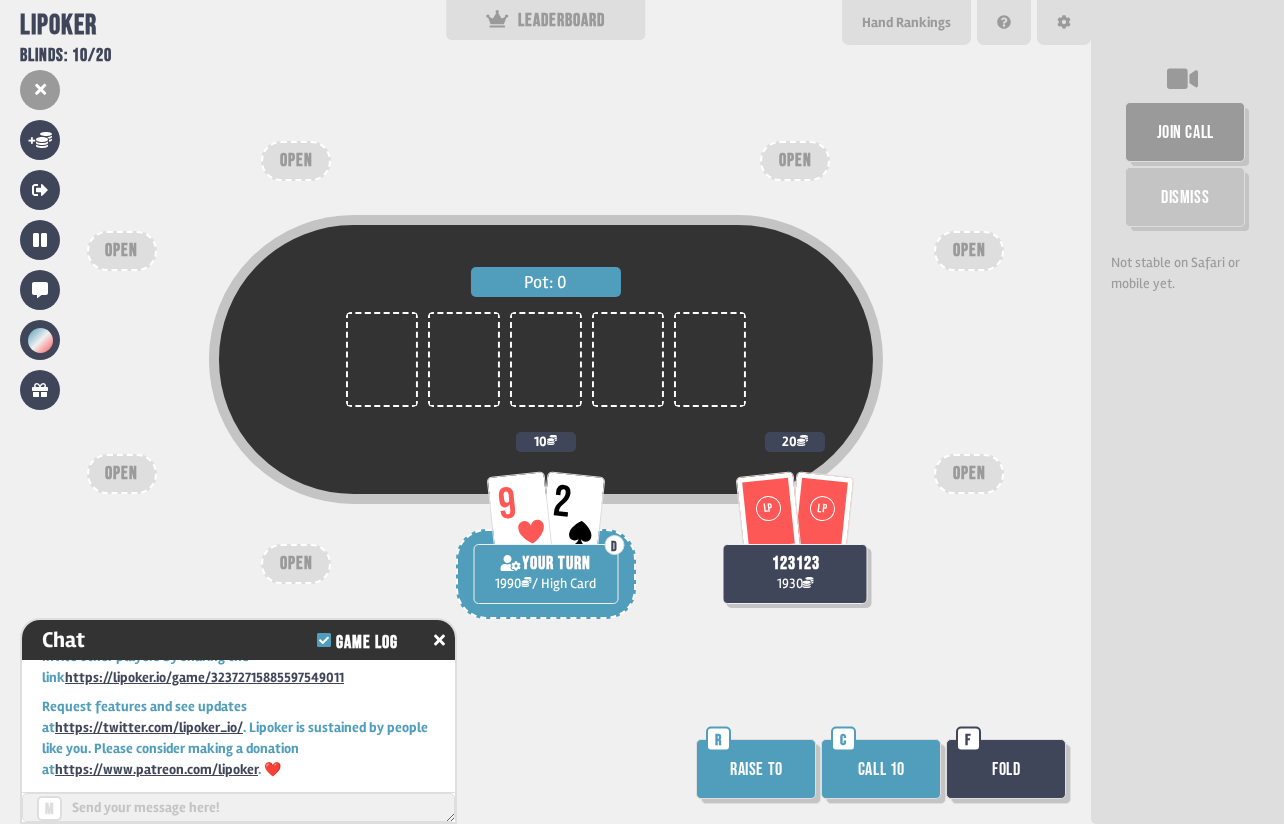 type 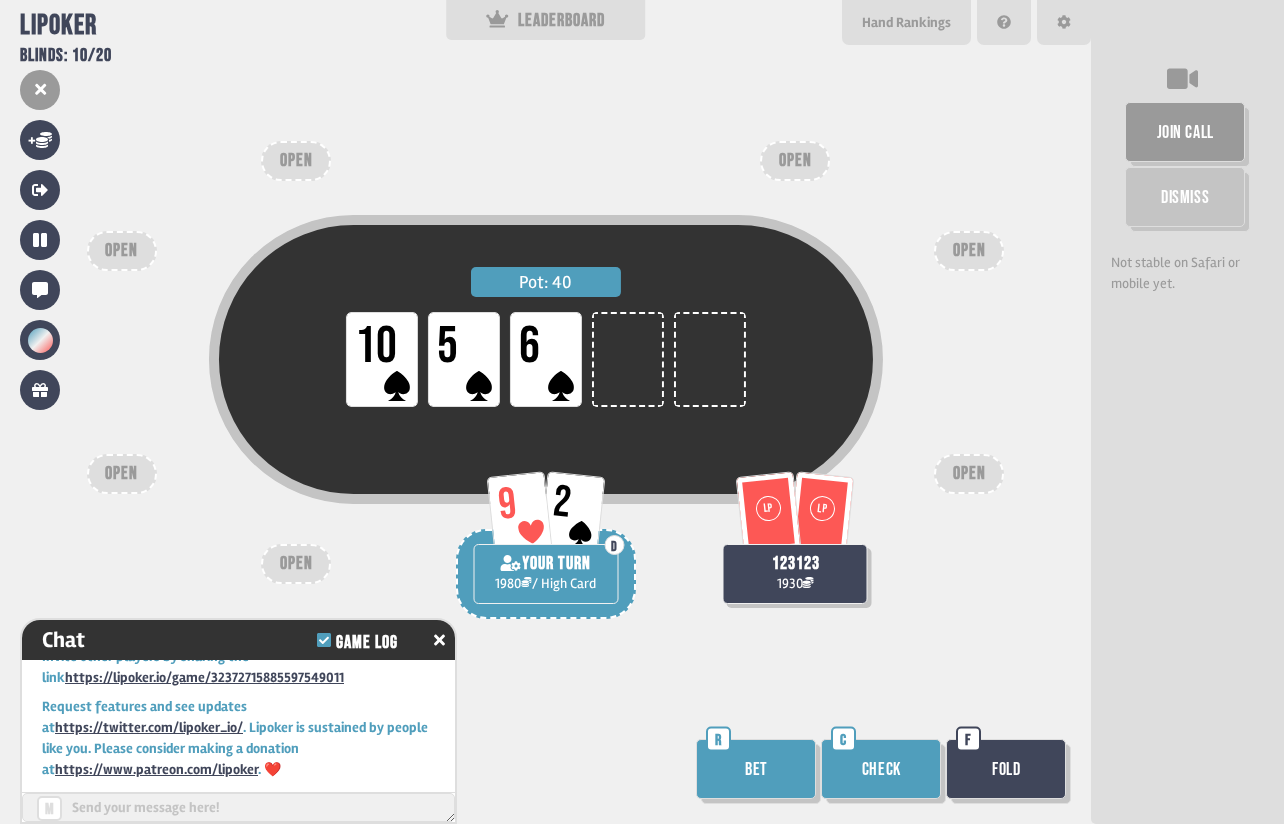click on "Check" at bounding box center (881, 769) 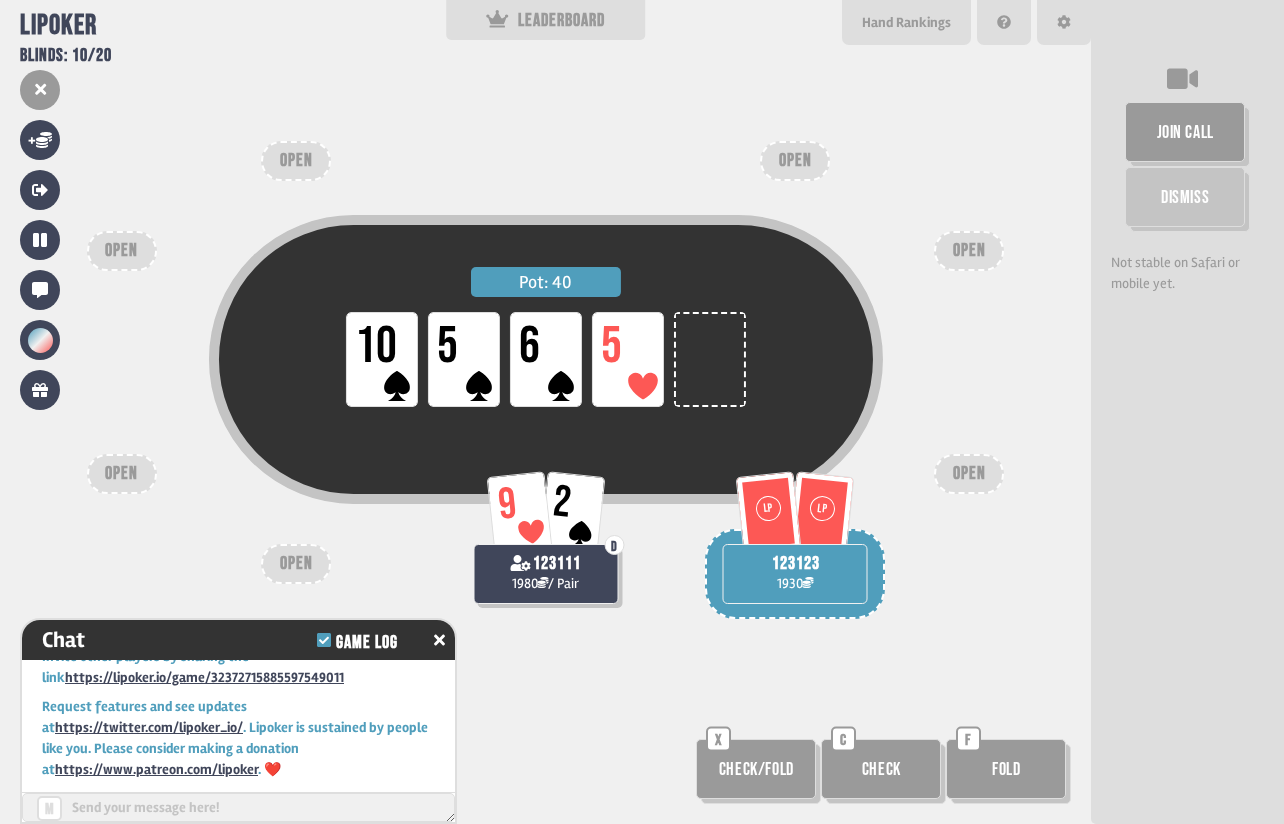 click on "Pot: 40   LP 10 LP 5 LP 6 LP 5 9 2 D 123111 1980   / Pair LP LP 123123 1930  OPEN OPEN OPEN OPEN OPEN OPEN OPEN Check/Fold X Check C Fold F" at bounding box center [545, 412] 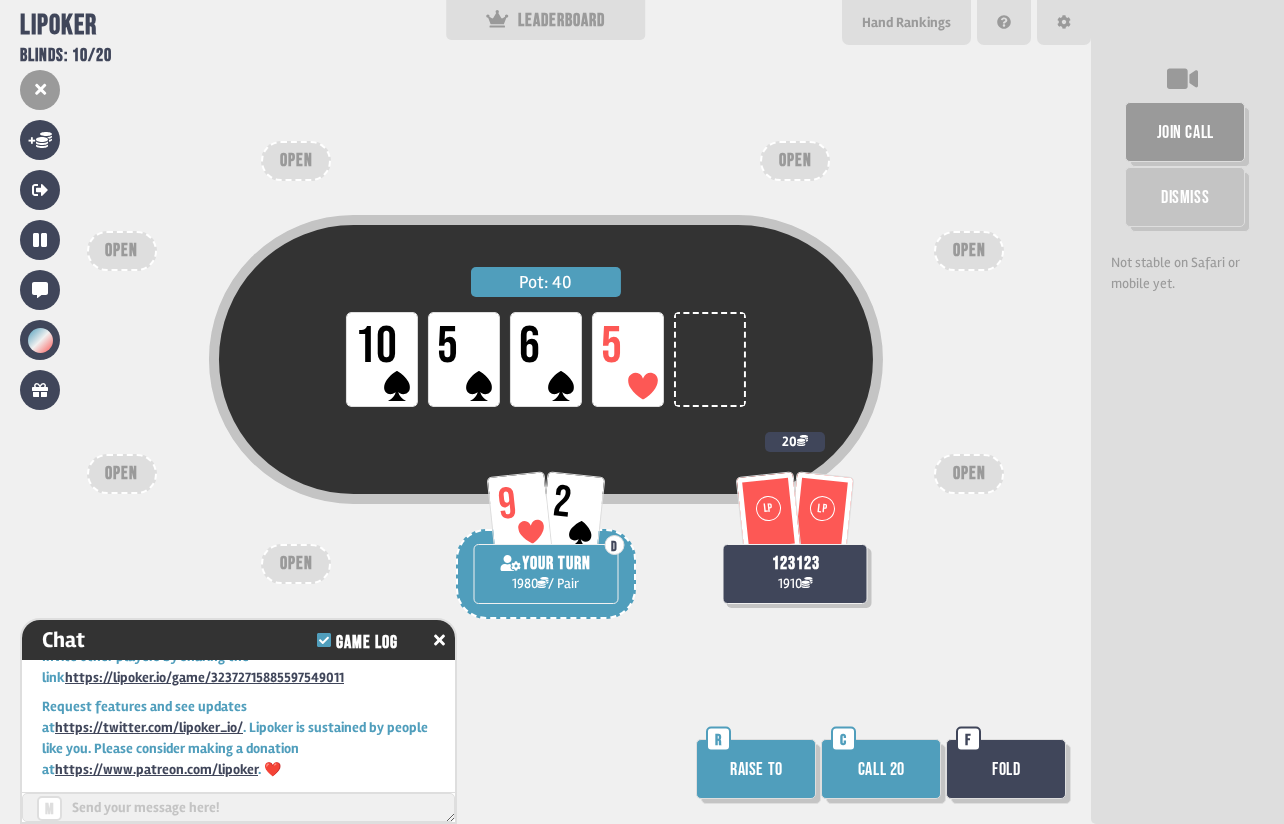 click on "Raise to" at bounding box center (756, 769) 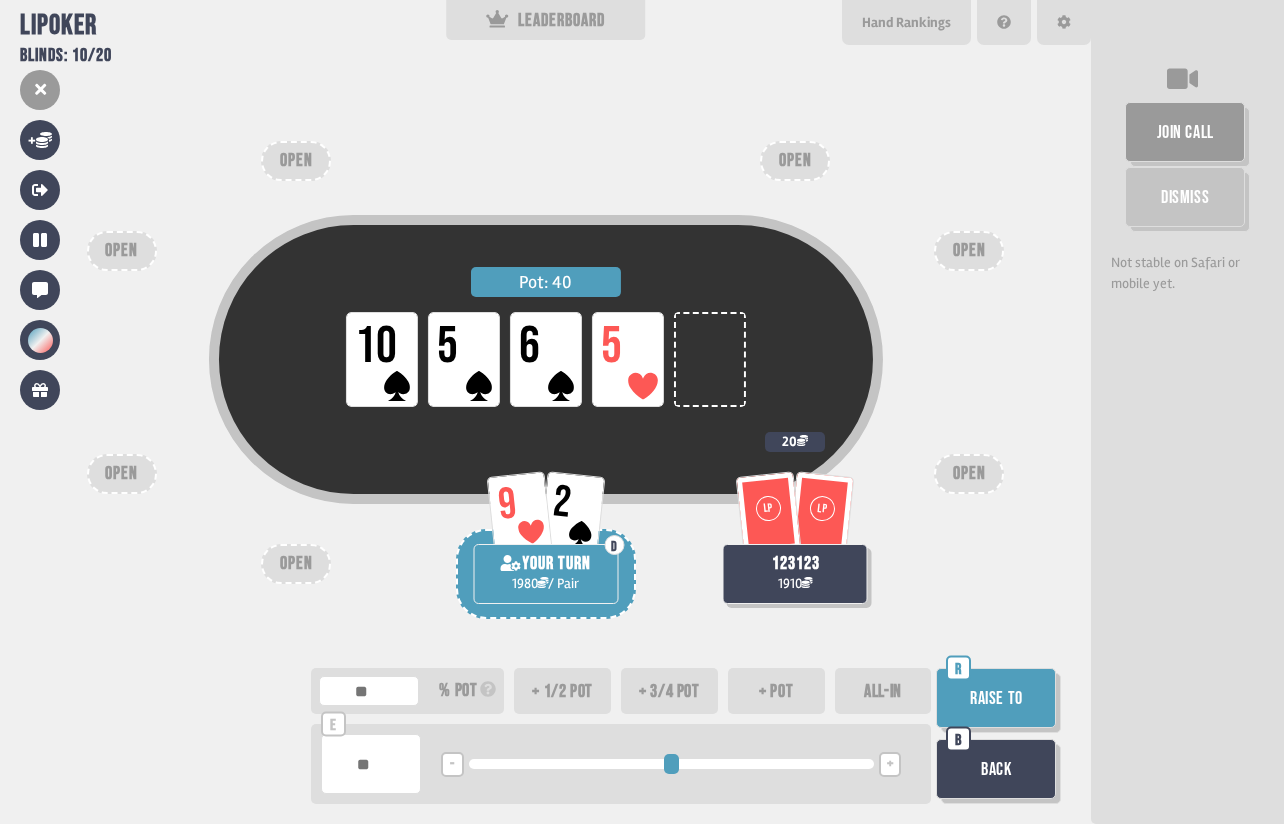 click on "ALL-IN" at bounding box center [883, 691] 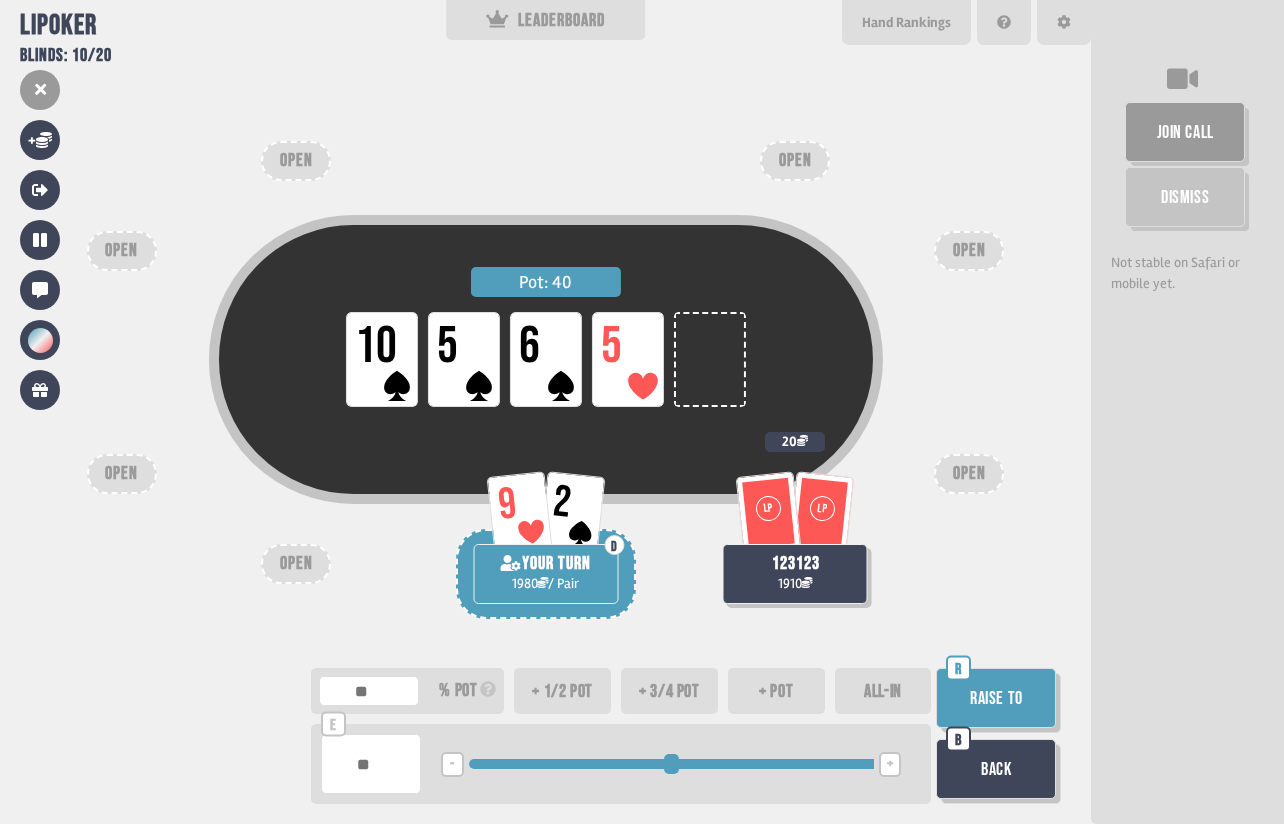 click on "Raise to" at bounding box center (996, 698) 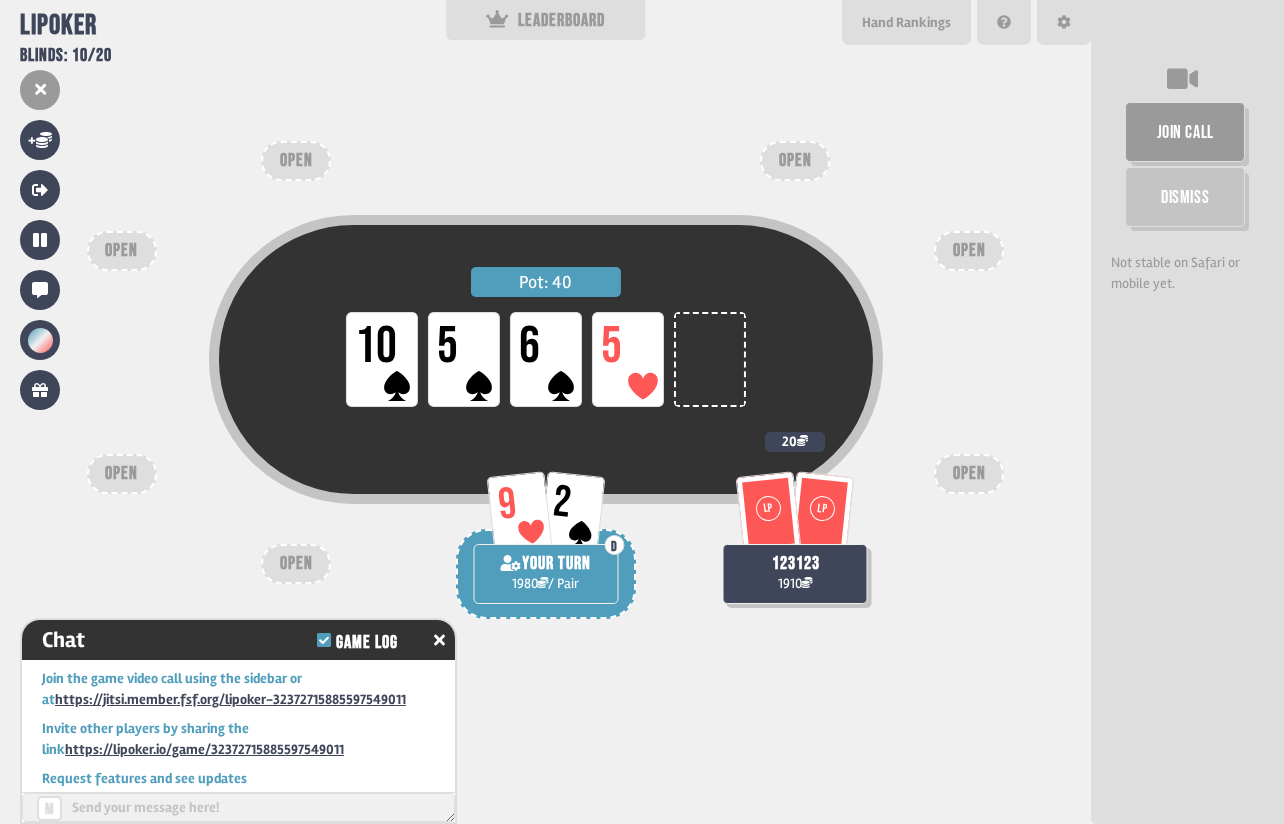 scroll, scrollTop: 420, scrollLeft: 0, axis: vertical 